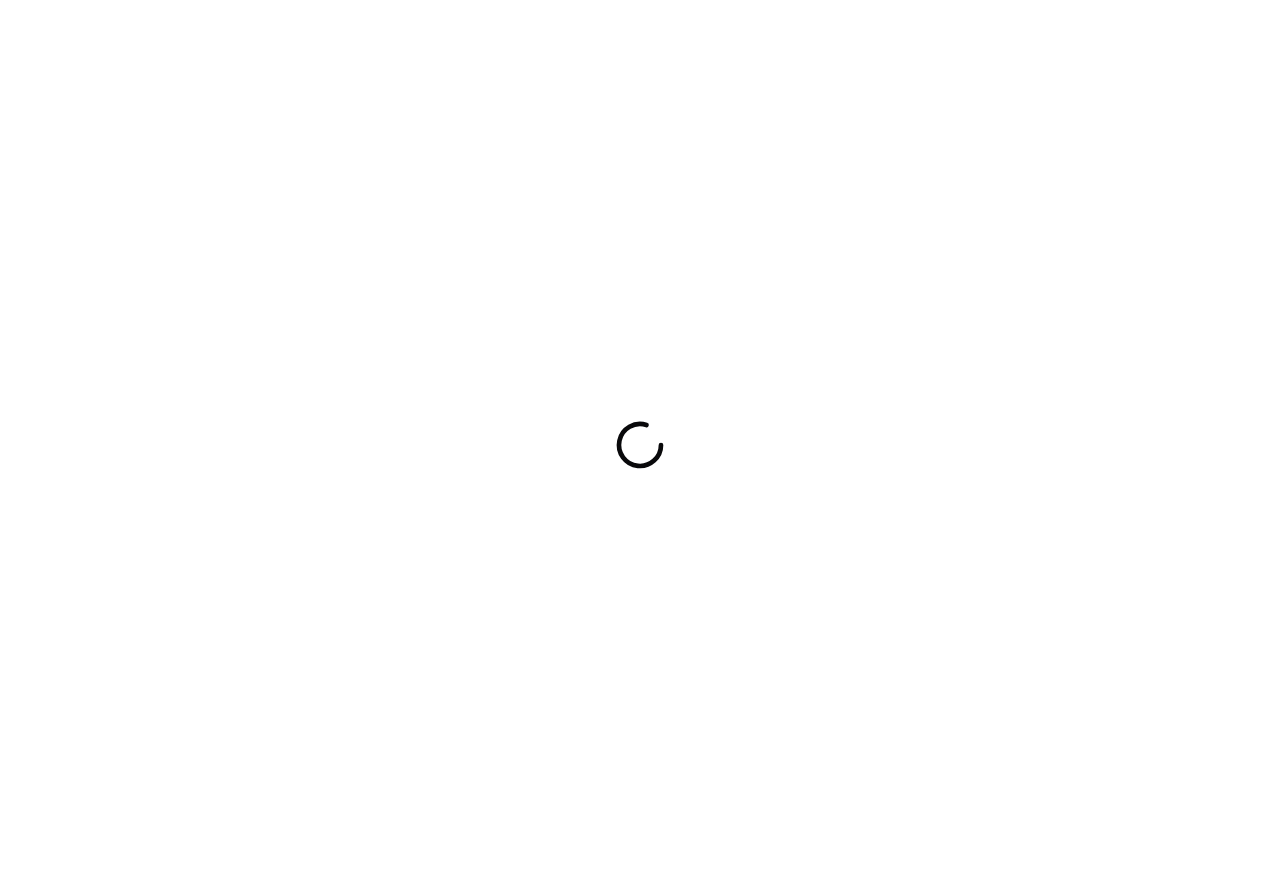 scroll, scrollTop: 0, scrollLeft: 0, axis: both 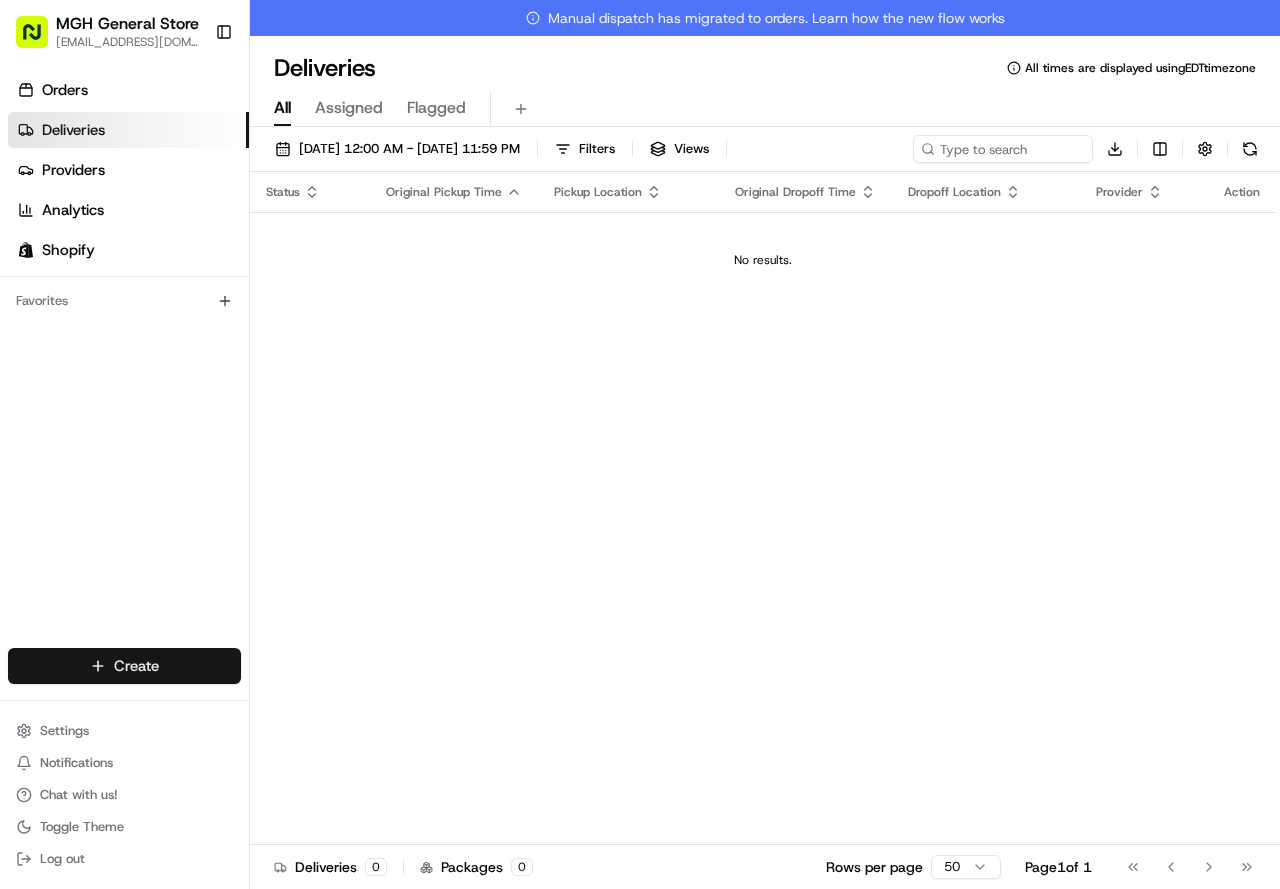 click on "MGH General Store [EMAIL_ADDRESS][DOMAIN_NAME] Toggle Sidebar Orders Deliveries Providers Analytics Shopify Favorites Main Menu Members & Organization Organization Users Roles Preferences Customization Tracking Orchestration Automations Dispatch Strategy Locations Pickup Locations Dropoff Locations Billing Billing Refund Requests Integrations Notification Triggers Webhooks API Keys Request Logs Create Settings Notifications Chat with us! Toggle Theme Log out  Manual dispatch has migrated to orders. Learn how the new flow works Deliveries All times are displayed using  EDT  timezone All Assigned Flagged [DATE] 12:00 AM - [DATE] 11:59 PM Filters Views Download Status Original Pickup Time Pickup Location Original Dropoff Time Dropoff Location Provider Action No results. Deliveries 0 Packages 0 Rows per page 50 Page  1  of   1 Go to first page Go to previous page Go to next page Go to last page
Create Create" at bounding box center [640, 444] 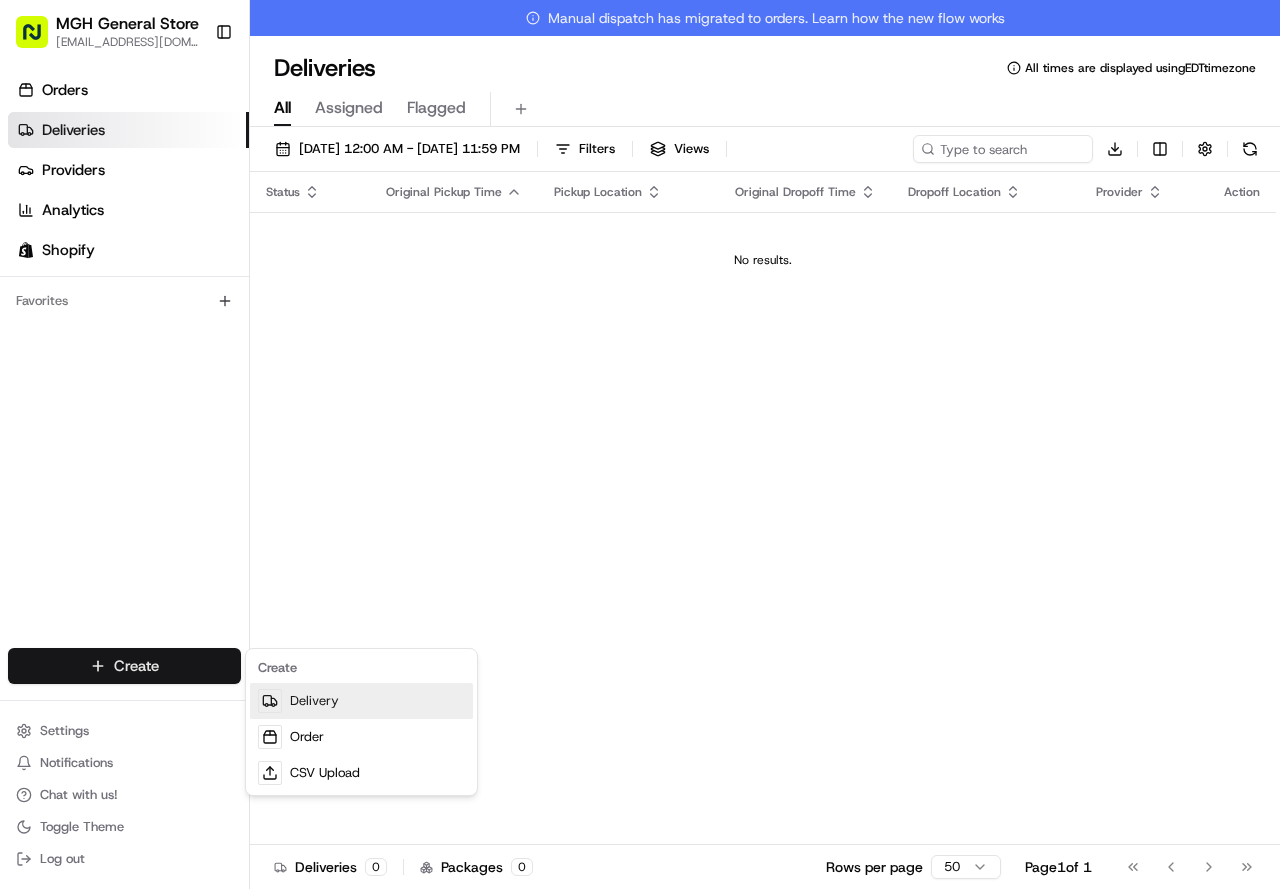 click on "Delivery" at bounding box center [361, 701] 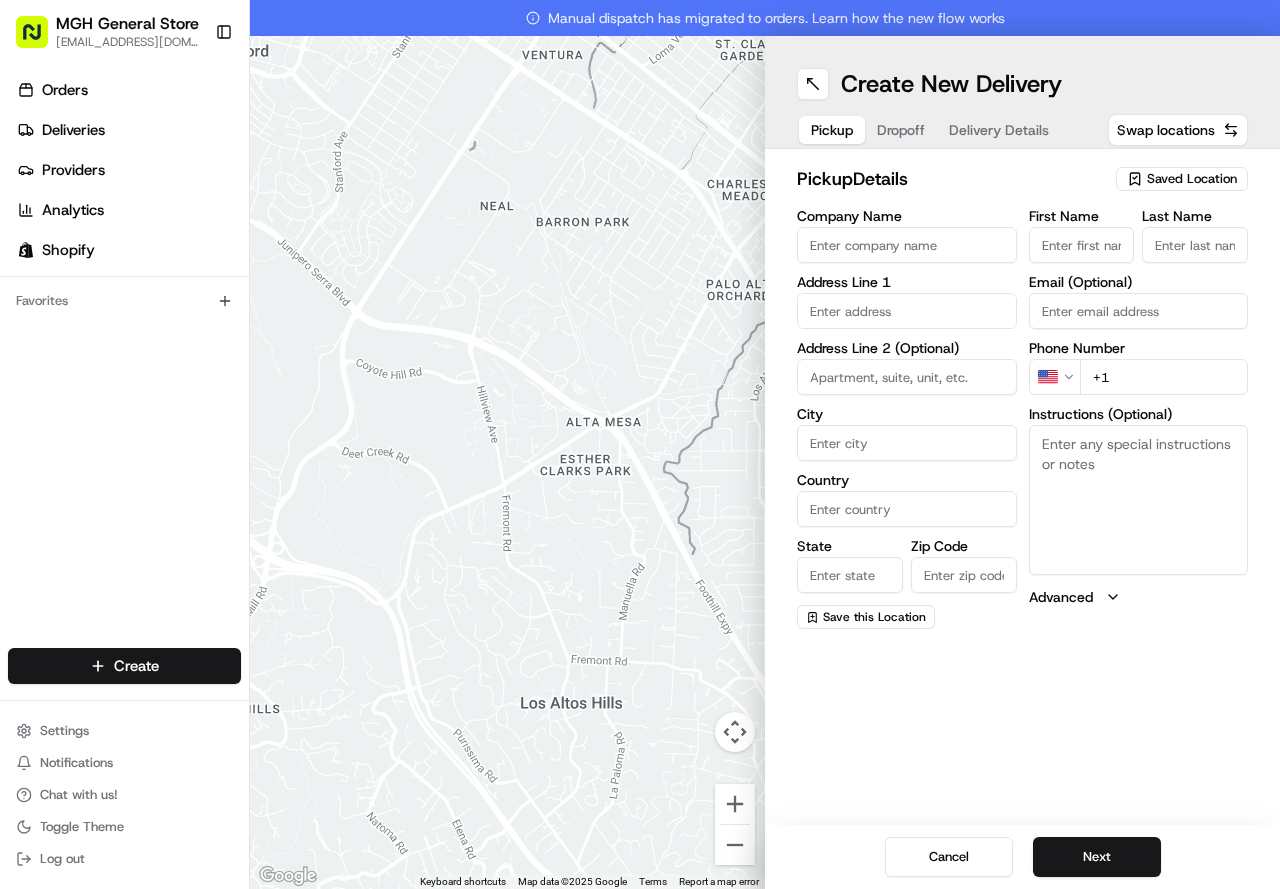 click on "Saved Location" at bounding box center (1182, 179) 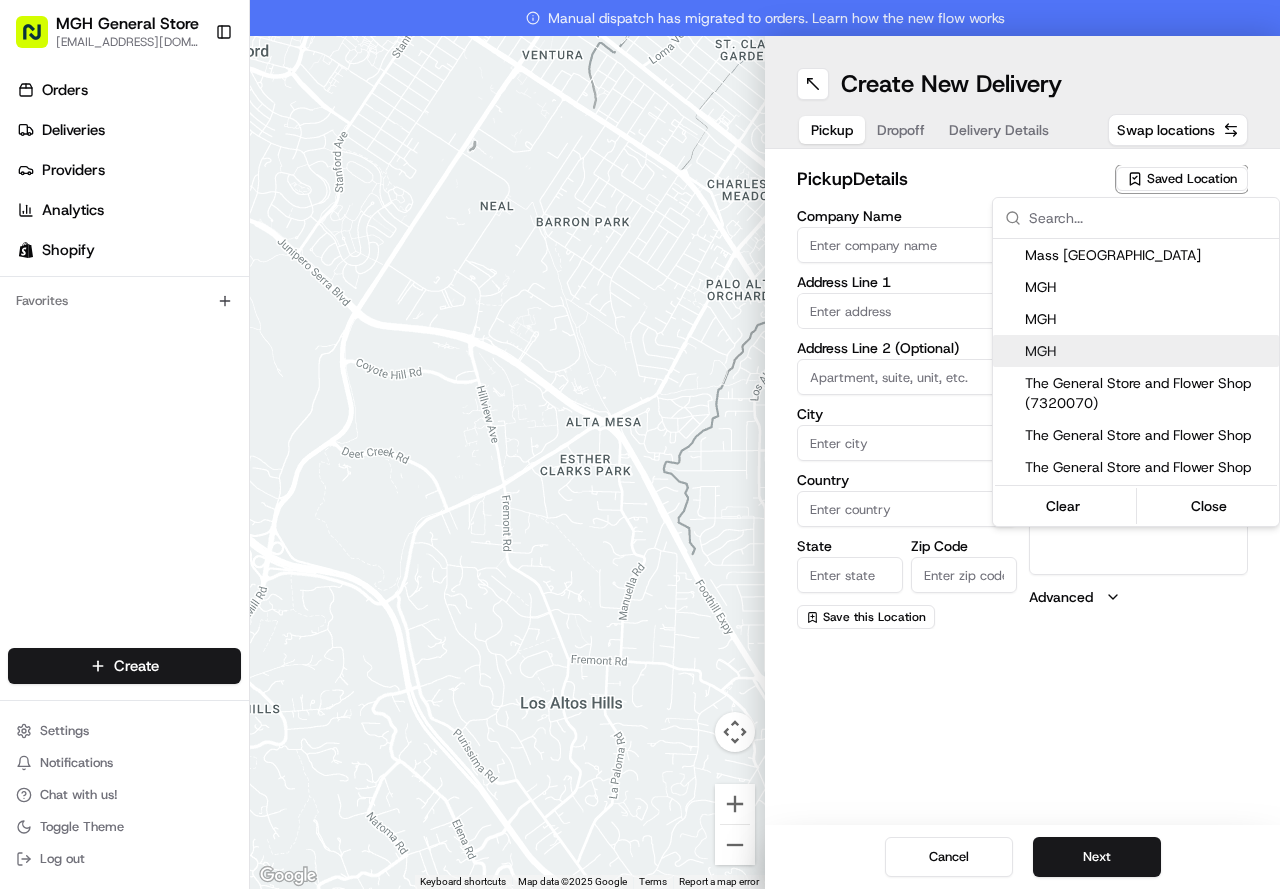 click on "MGH" at bounding box center [1136, 351] 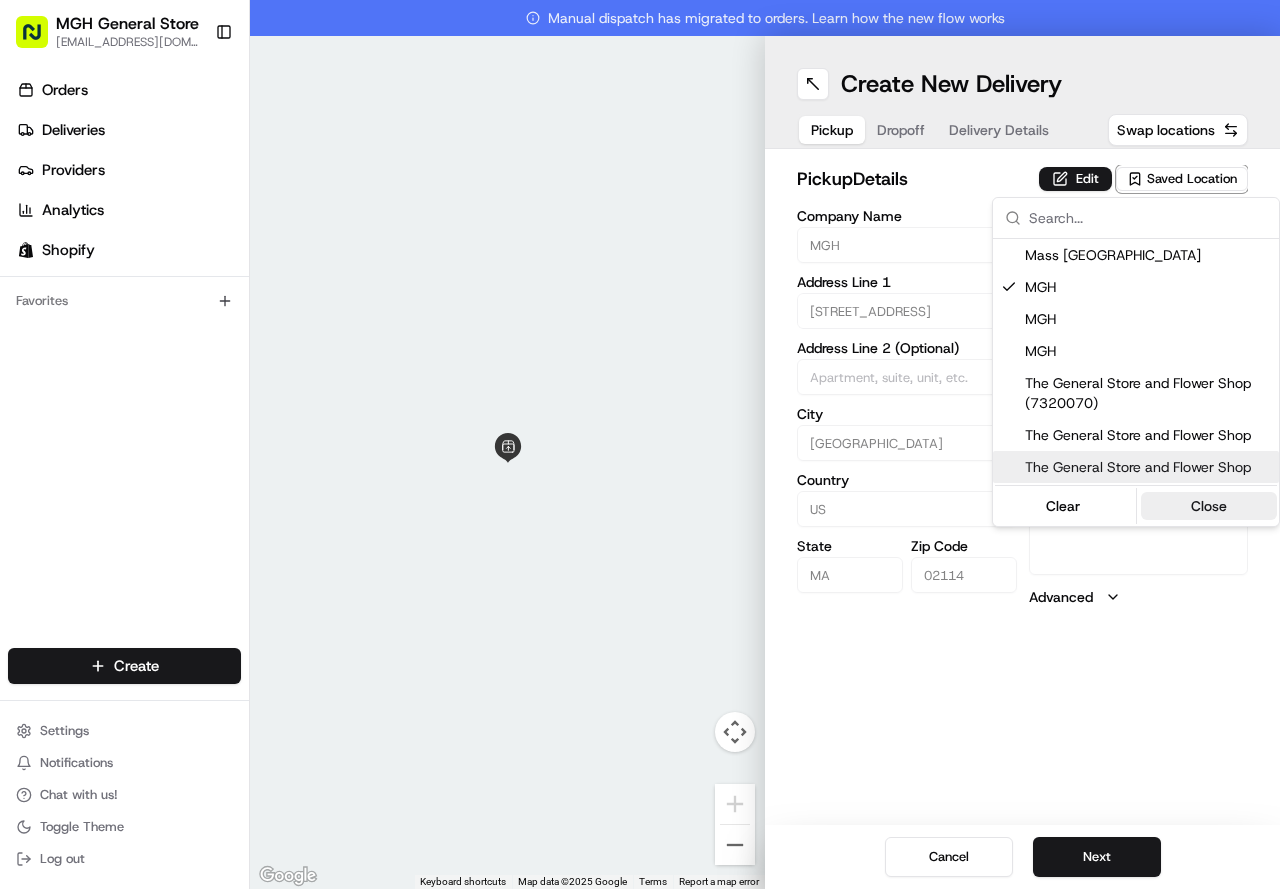 drag, startPoint x: 1202, startPoint y: 483, endPoint x: 1209, endPoint y: 498, distance: 16.552946 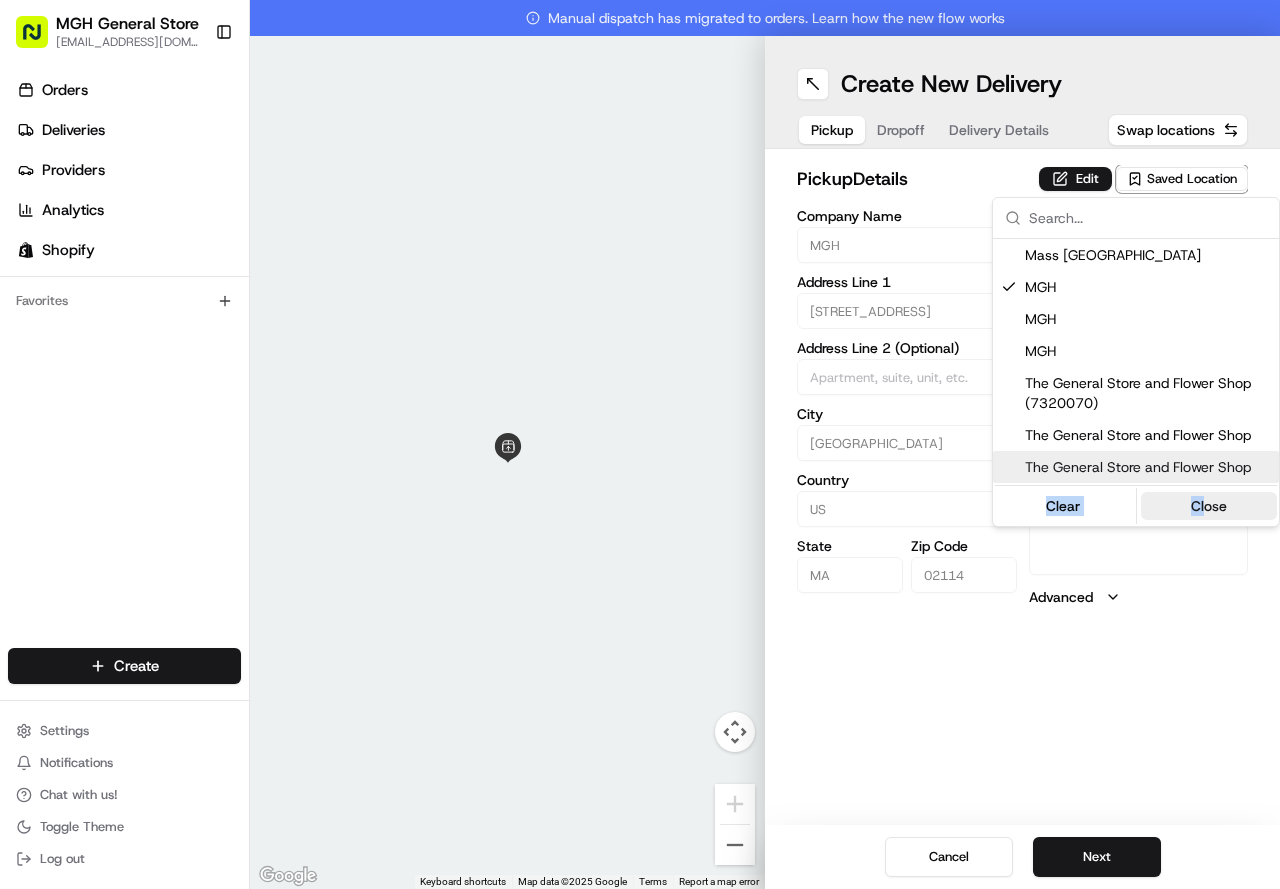 click on "Close" at bounding box center [1209, 506] 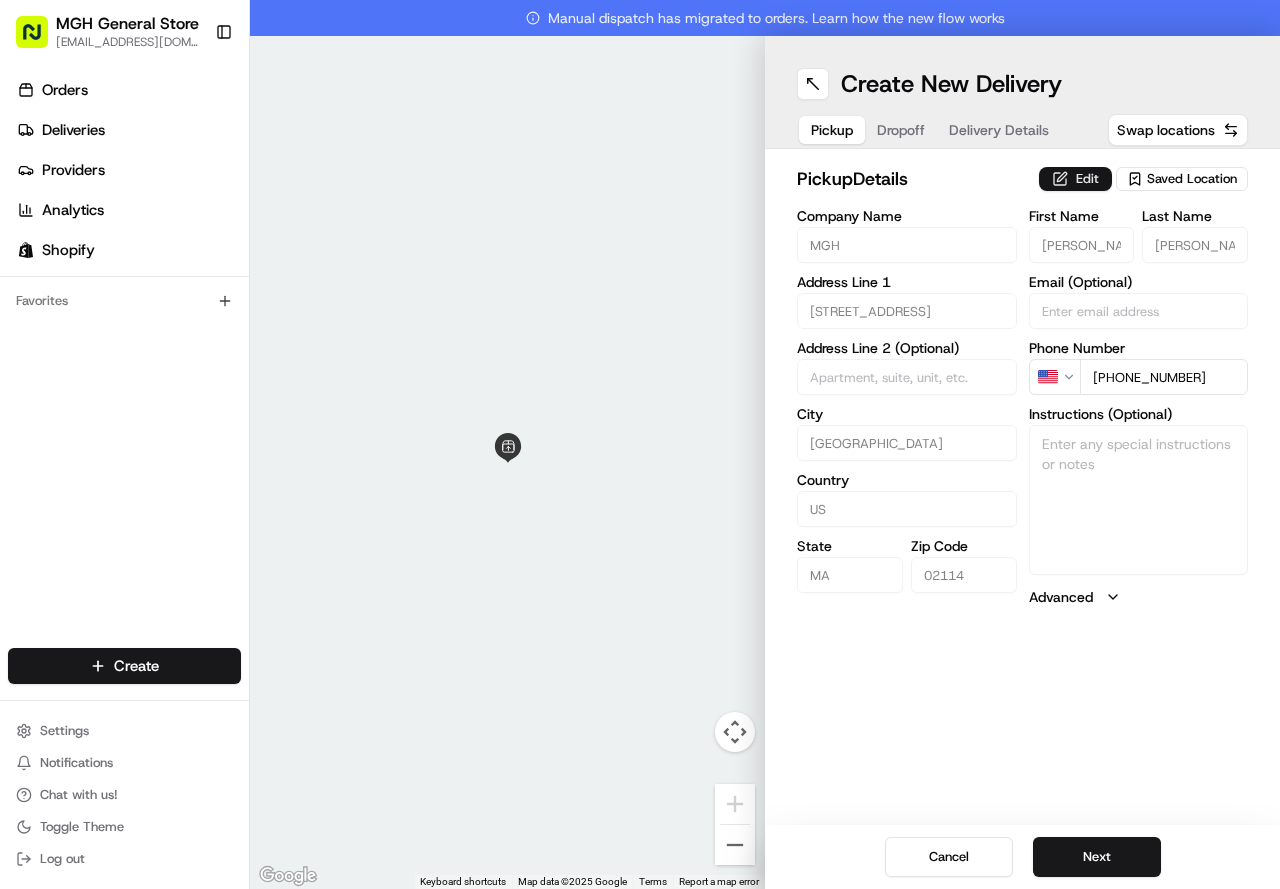 click on "Edit" at bounding box center [1075, 179] 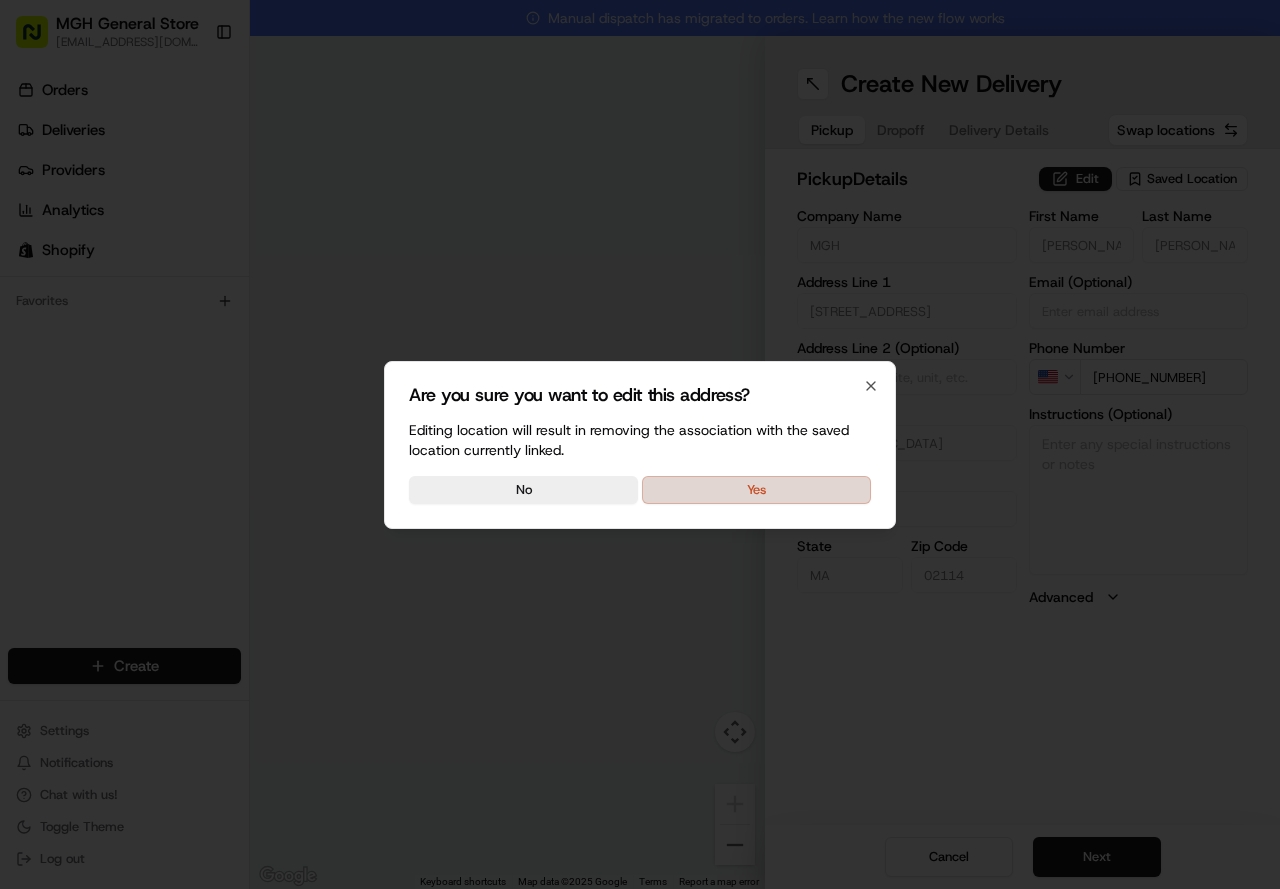 click on "Yes" at bounding box center [756, 490] 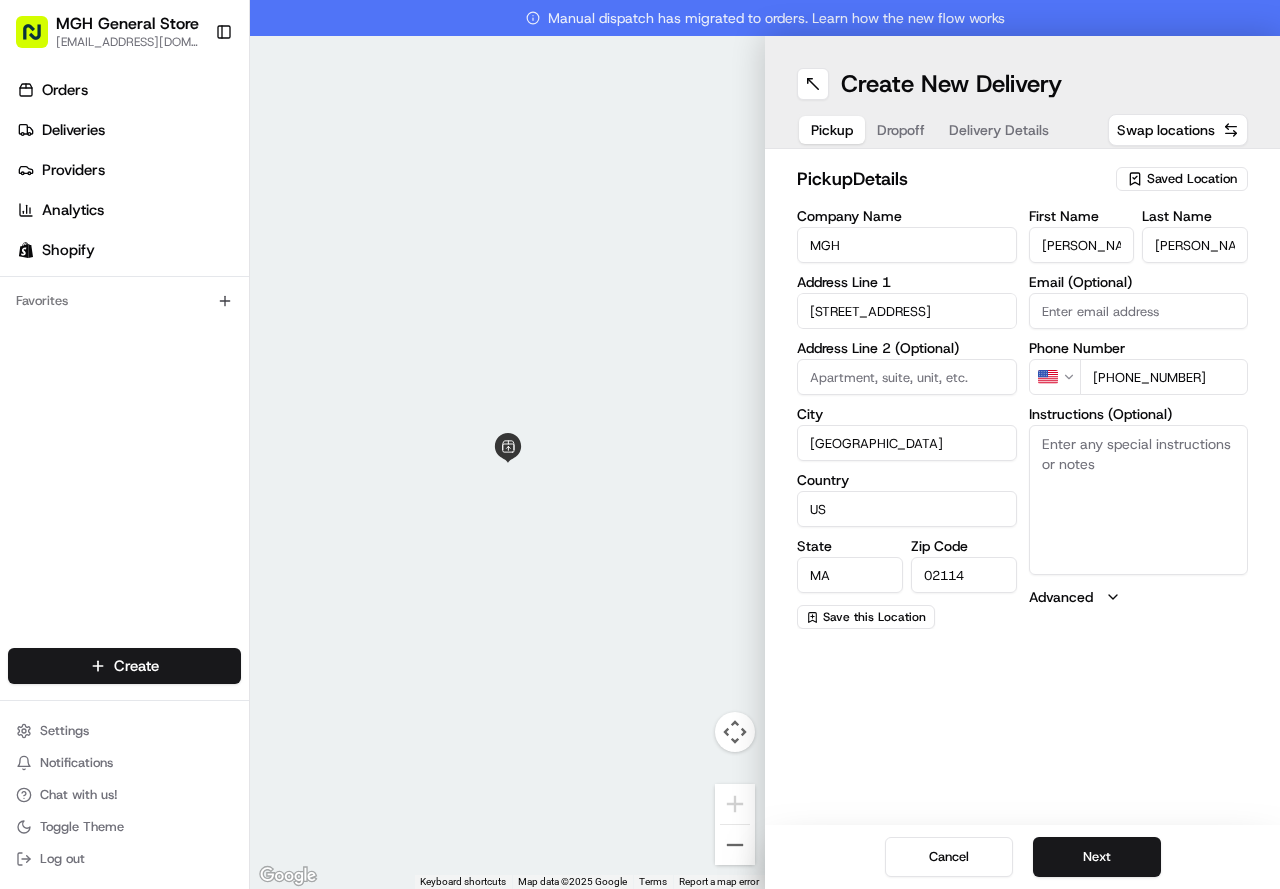 click on "Instructions (Optional)" at bounding box center [1139, 500] 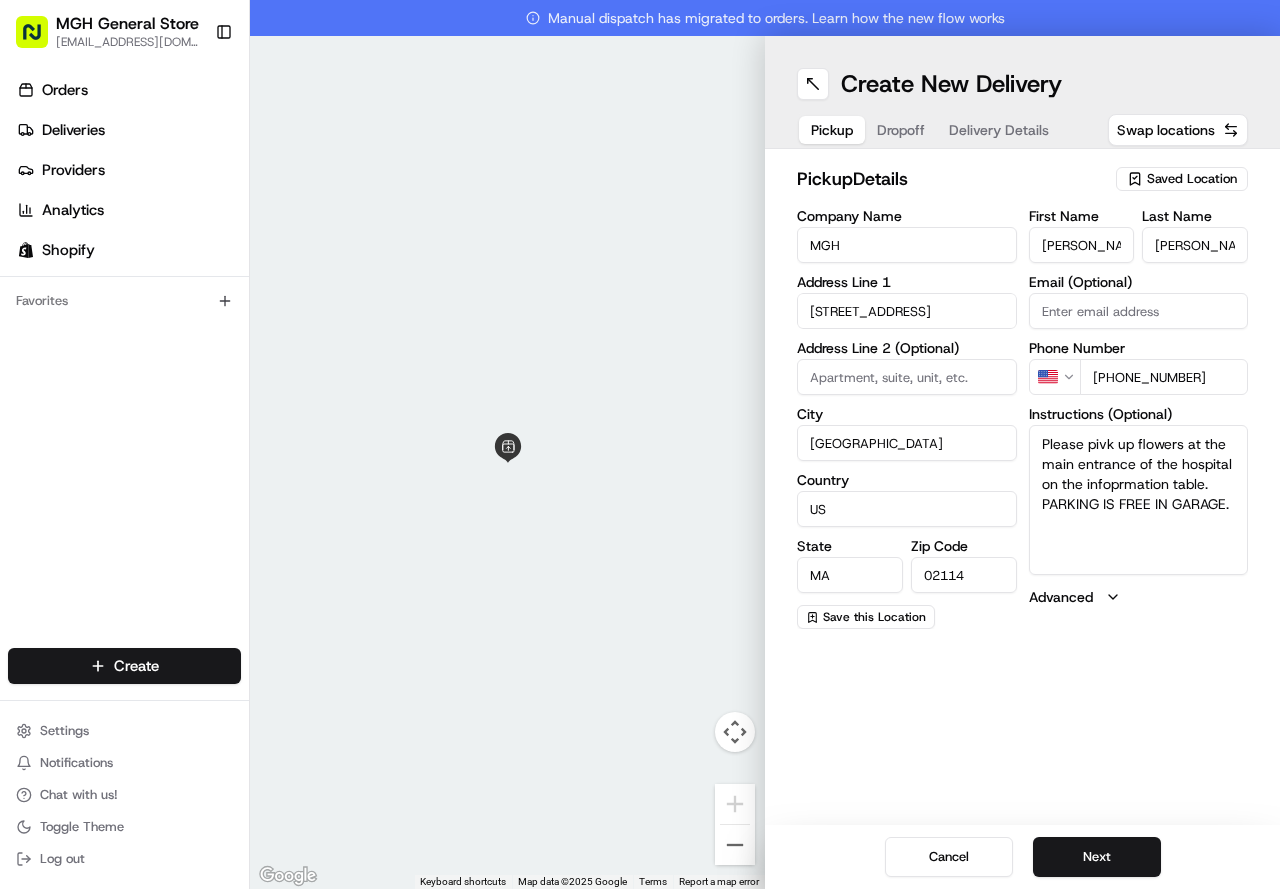click on "Please pivk up flowers at the main entrance of the hospital on the infoprmation table. PARKING IS FREE IN GARAGE." at bounding box center [1139, 500] 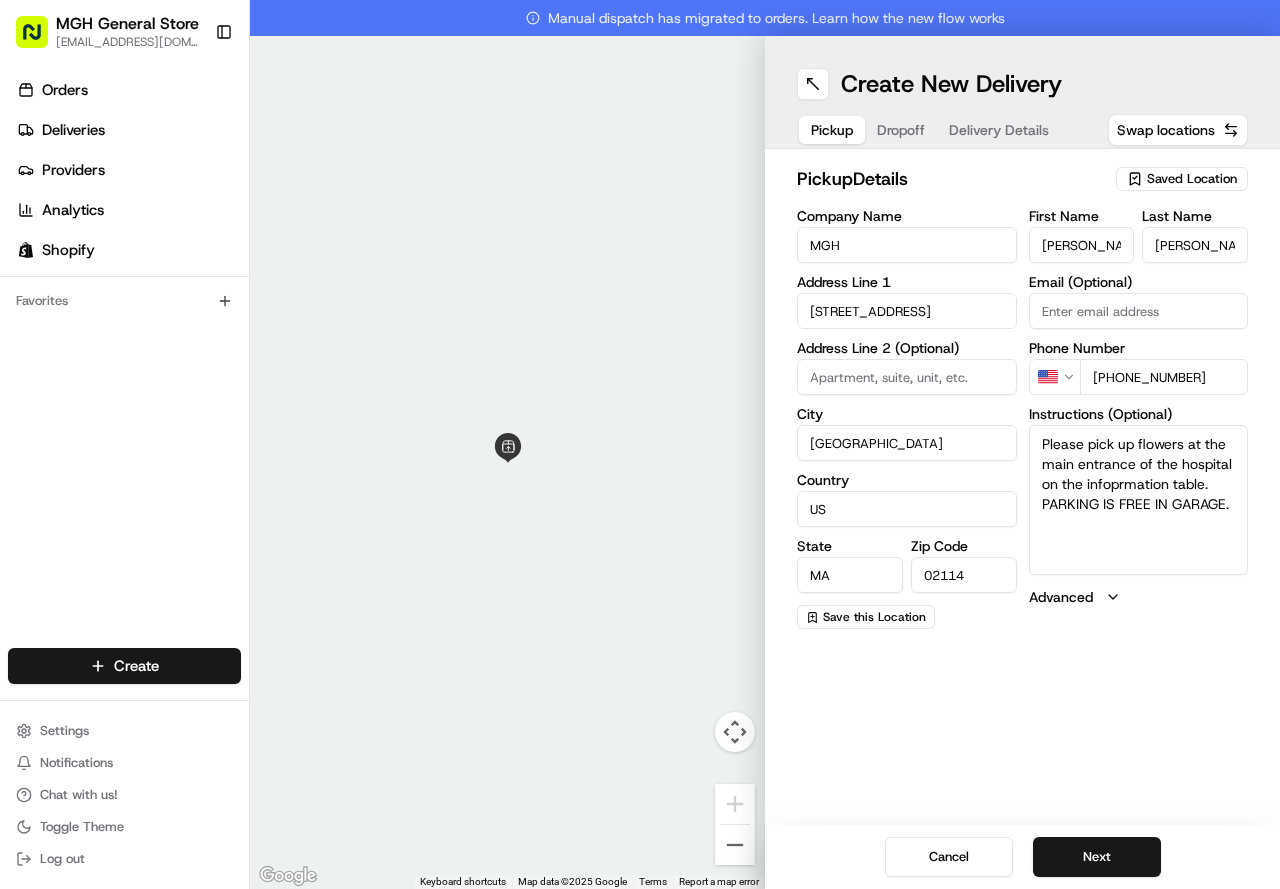 click on "Please pick up flowers at the main entrance of the hospital on the infoprmation table. PARKING IS FREE IN GARAGE." at bounding box center [1139, 500] 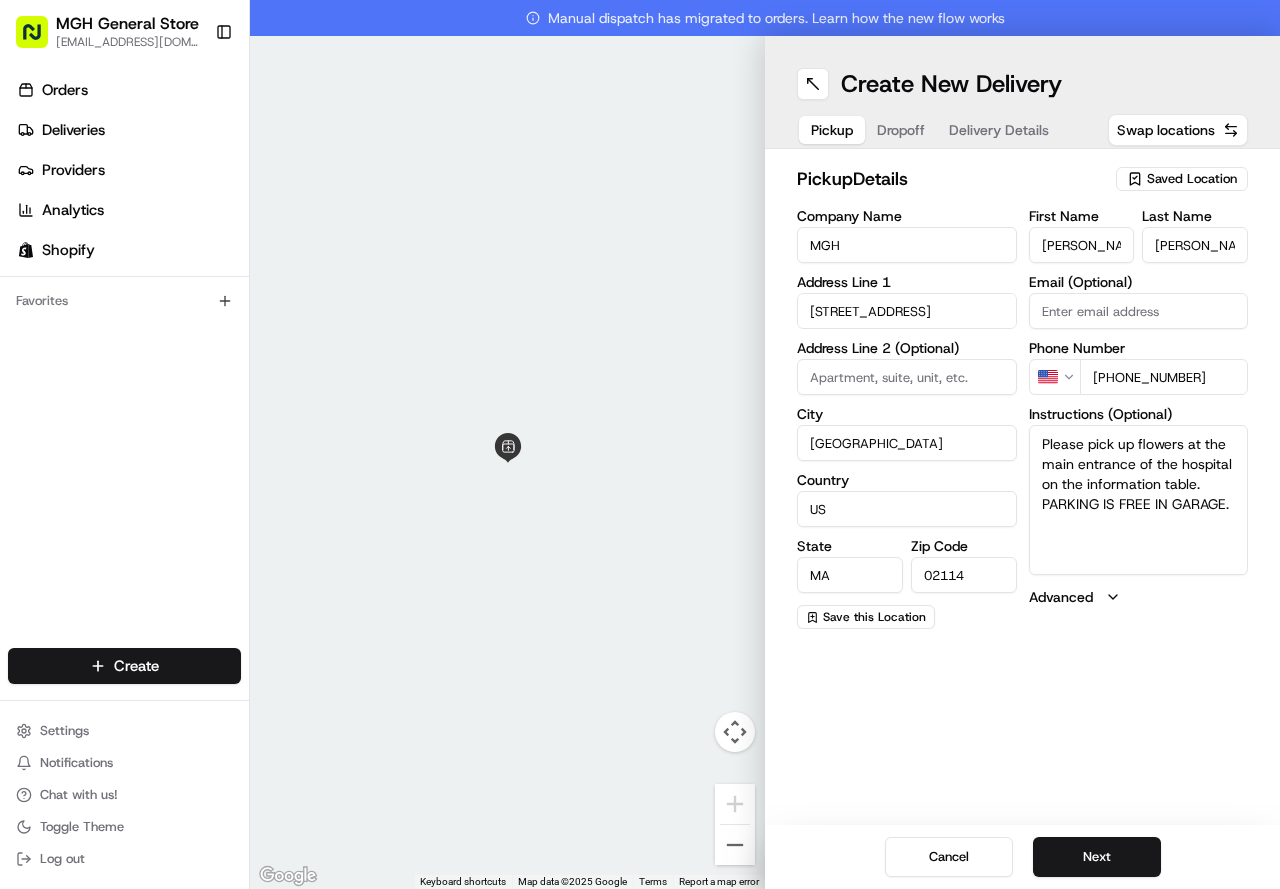 click on "Please pick up flowers at the main entrance of the hospital on the information table. PARKING IS FREE IN GARAGE." at bounding box center [1139, 500] 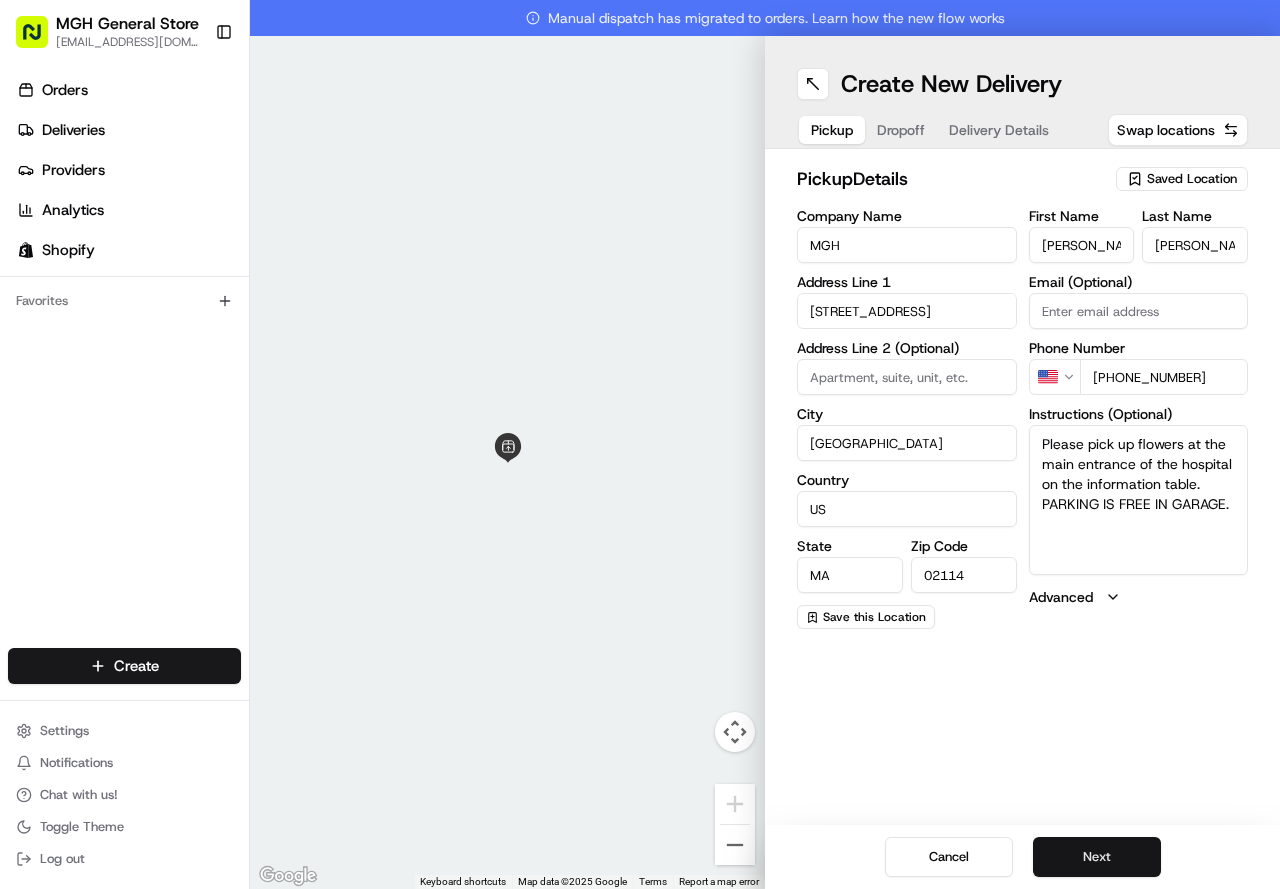 type on "Please pick up flowers at the main entrance of the hospital on the information table. PARKING IS FREE IN GARAGE." 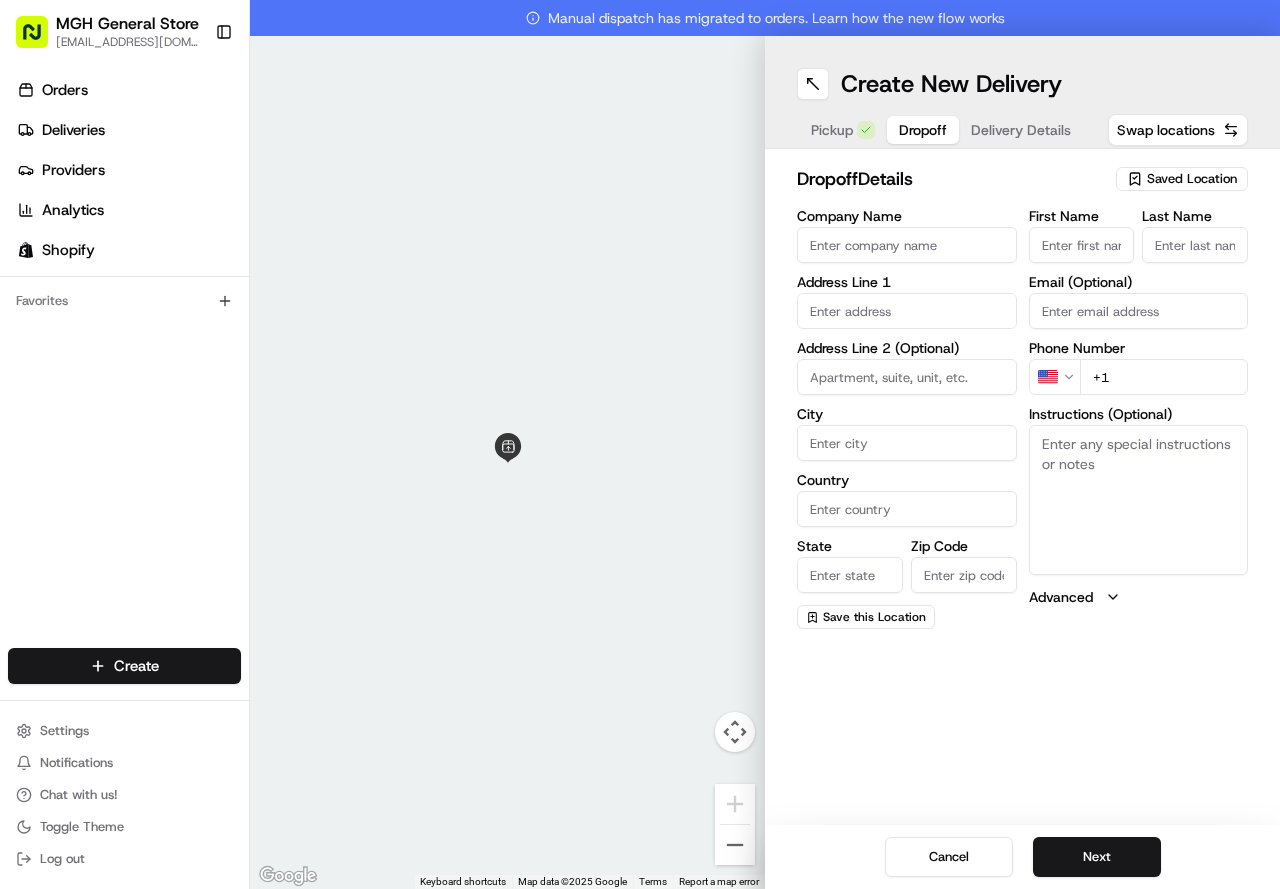 click on "First Name" at bounding box center (1082, 245) 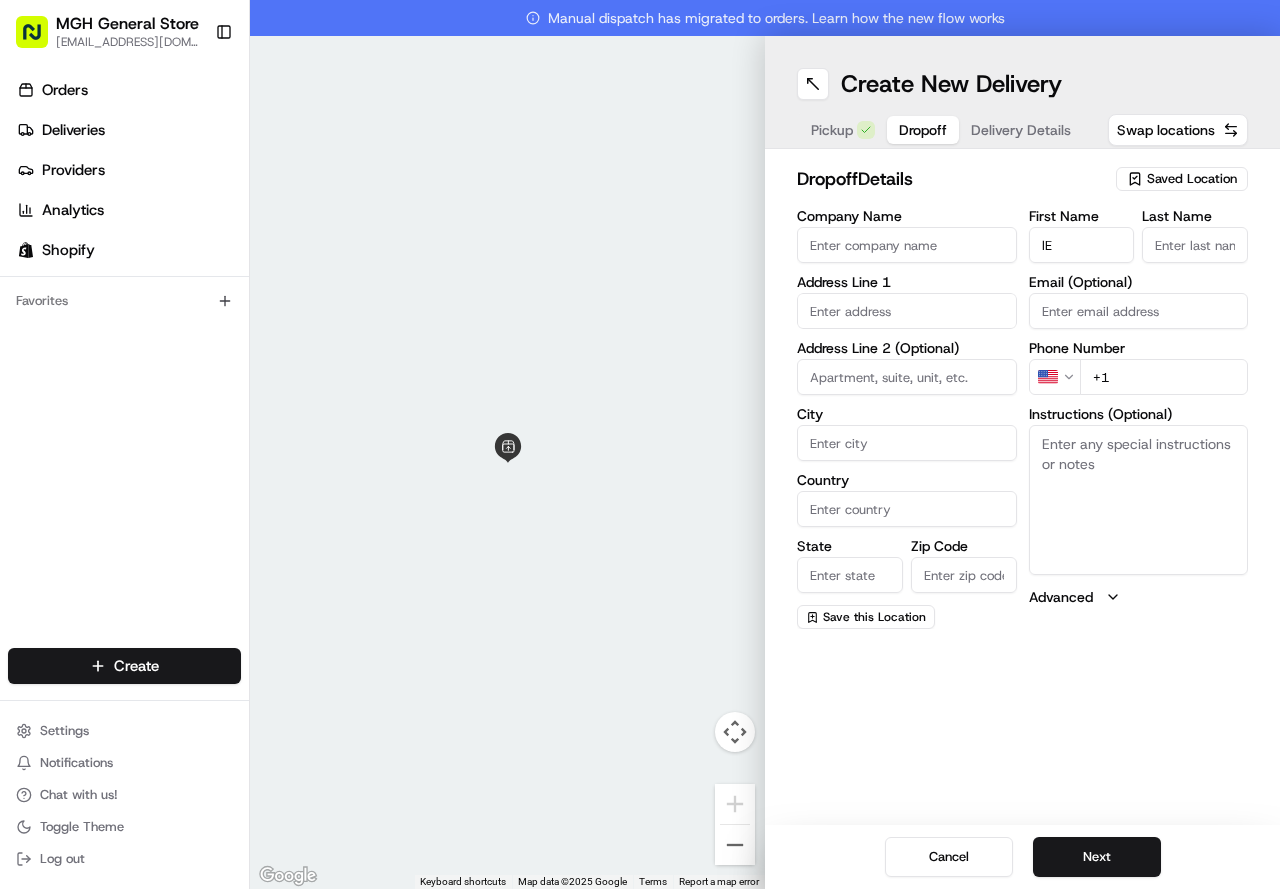 type on "l" 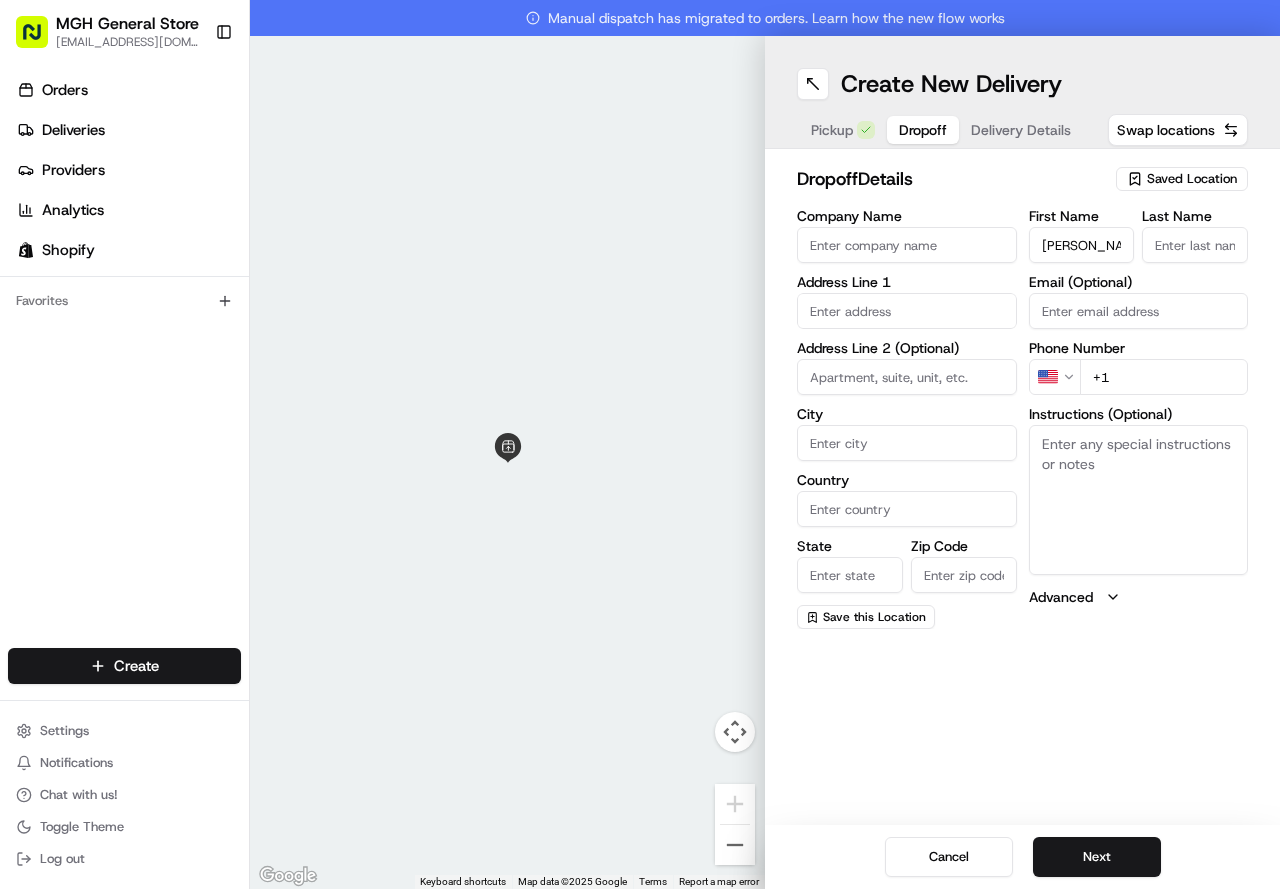 type on "[PERSON_NAME]" 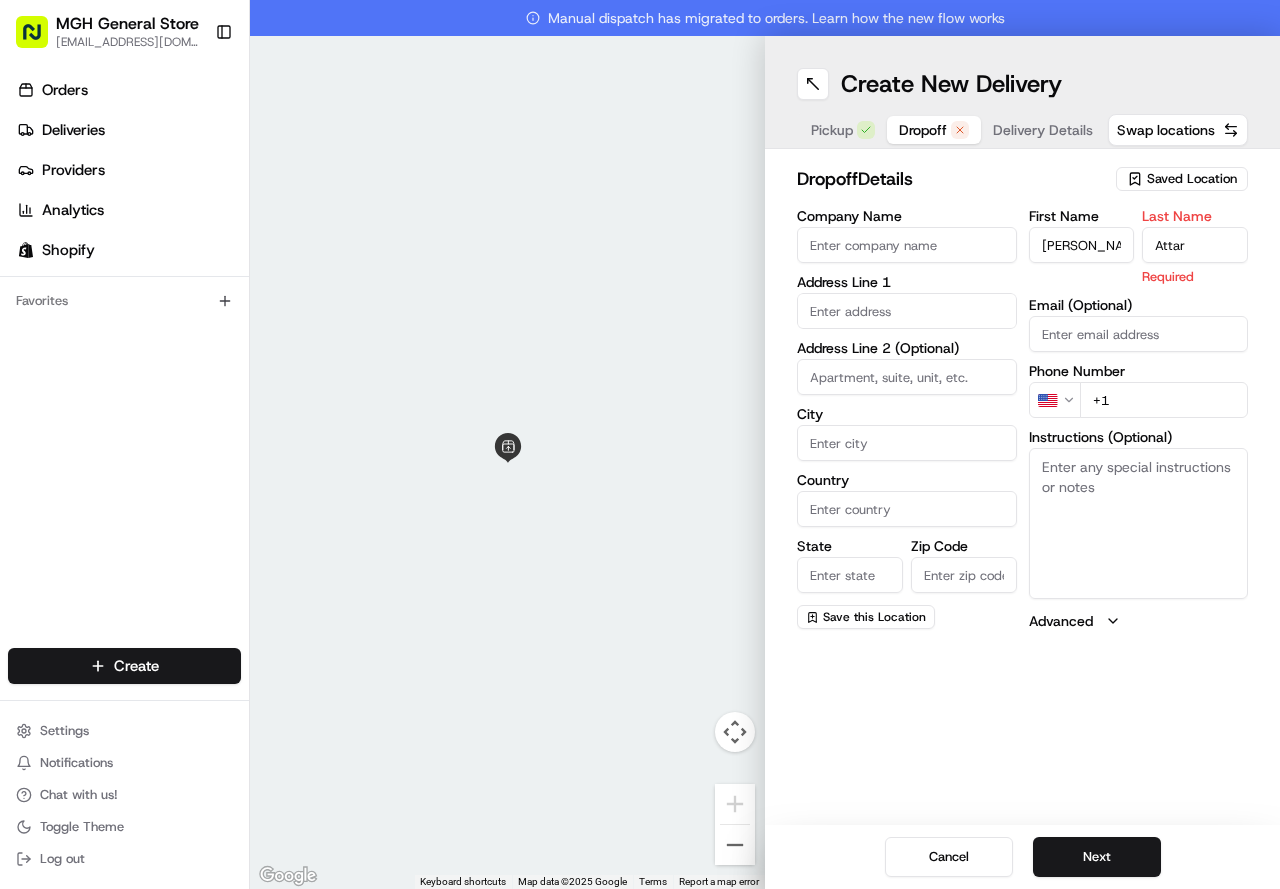 type on "Attar" 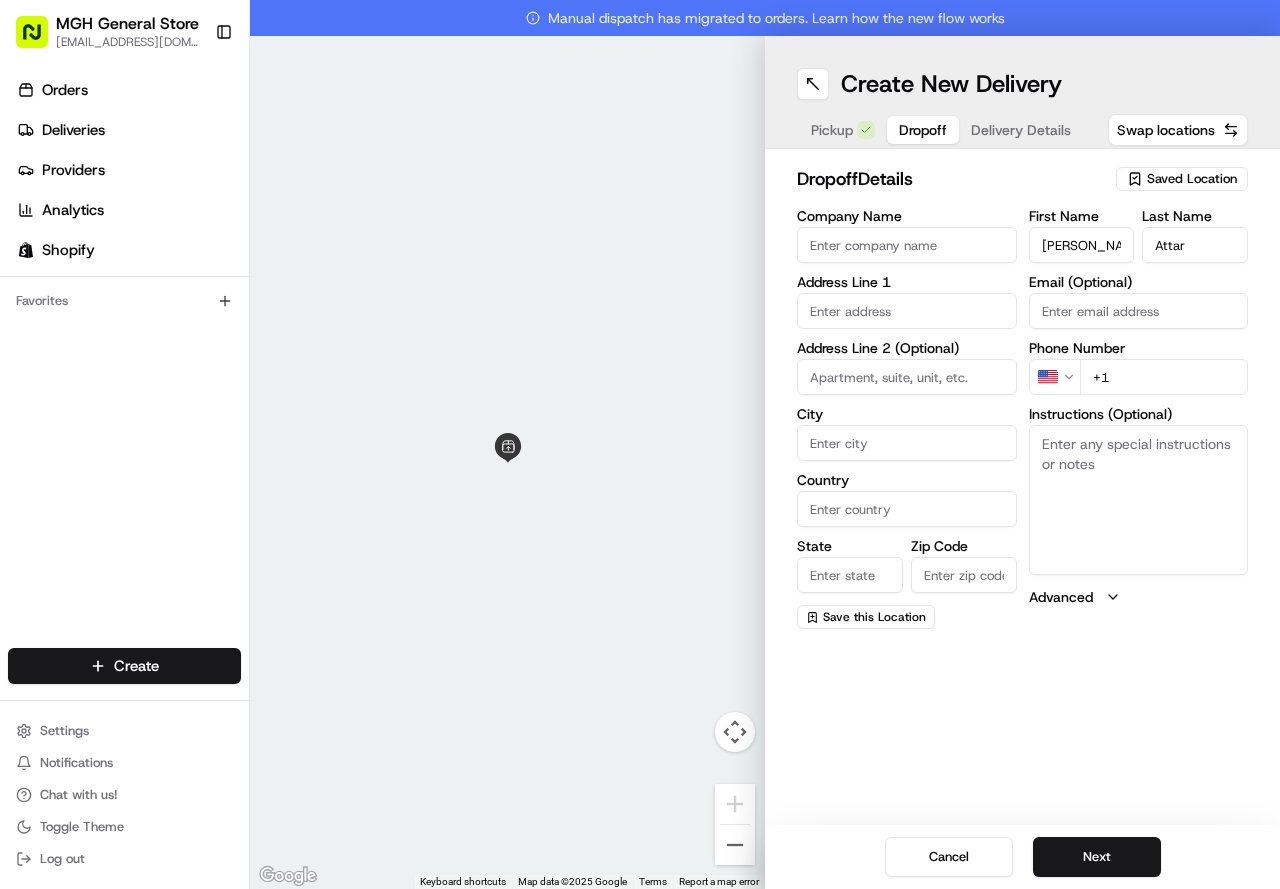 click at bounding box center (907, 311) 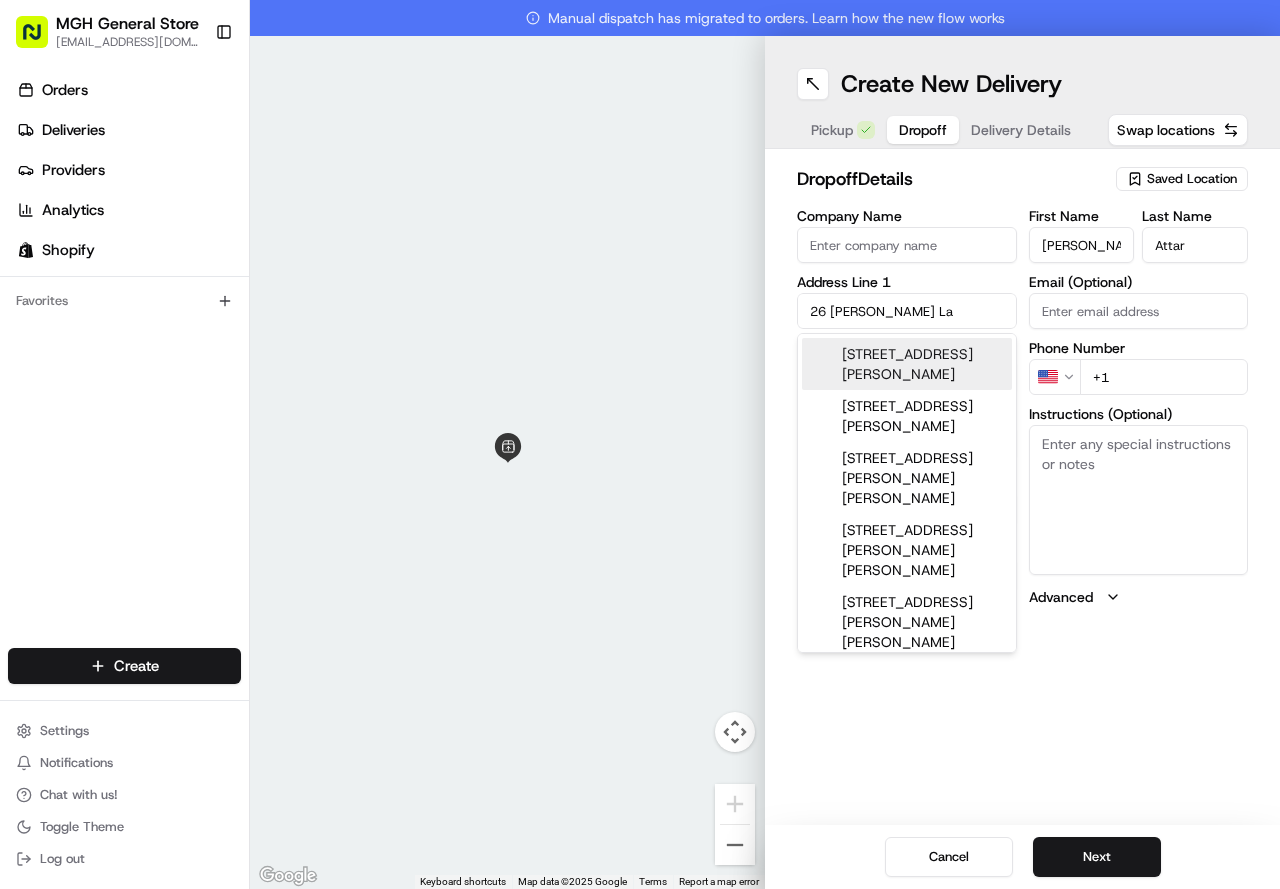 click on "[STREET_ADDRESS][PERSON_NAME]" at bounding box center (907, 364) 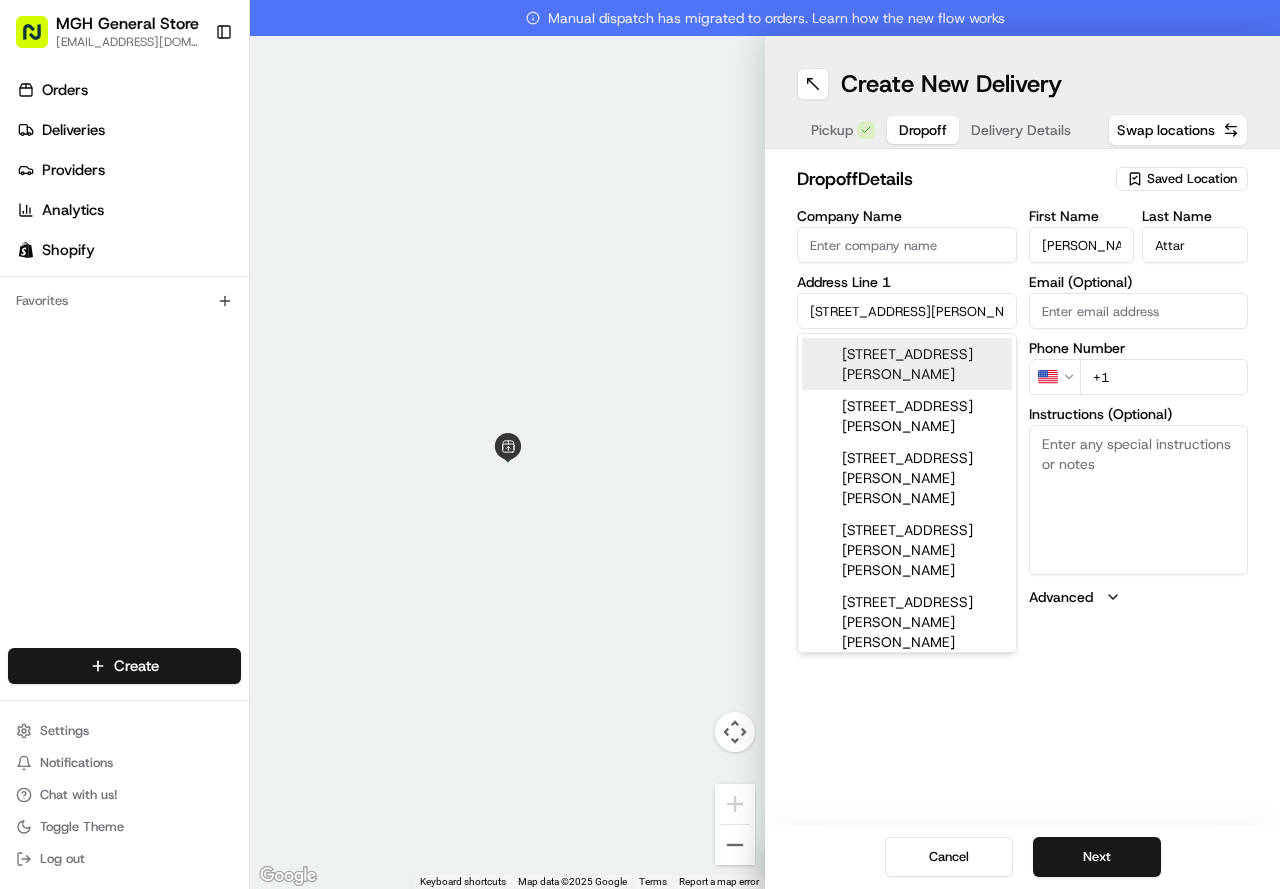 type on "[STREET_ADDRESS][PERSON_NAME][PERSON_NAME]" 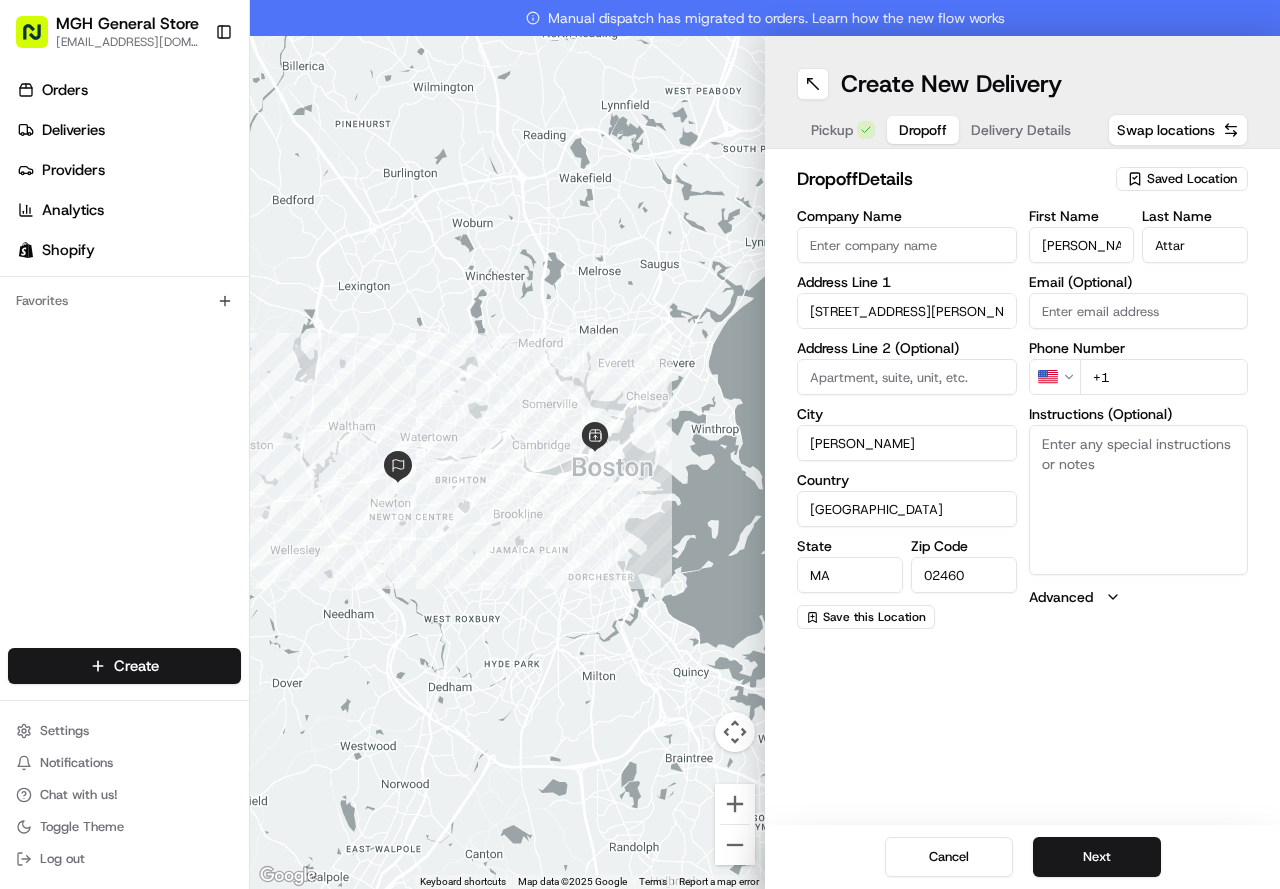 click on "+1" at bounding box center [1164, 377] 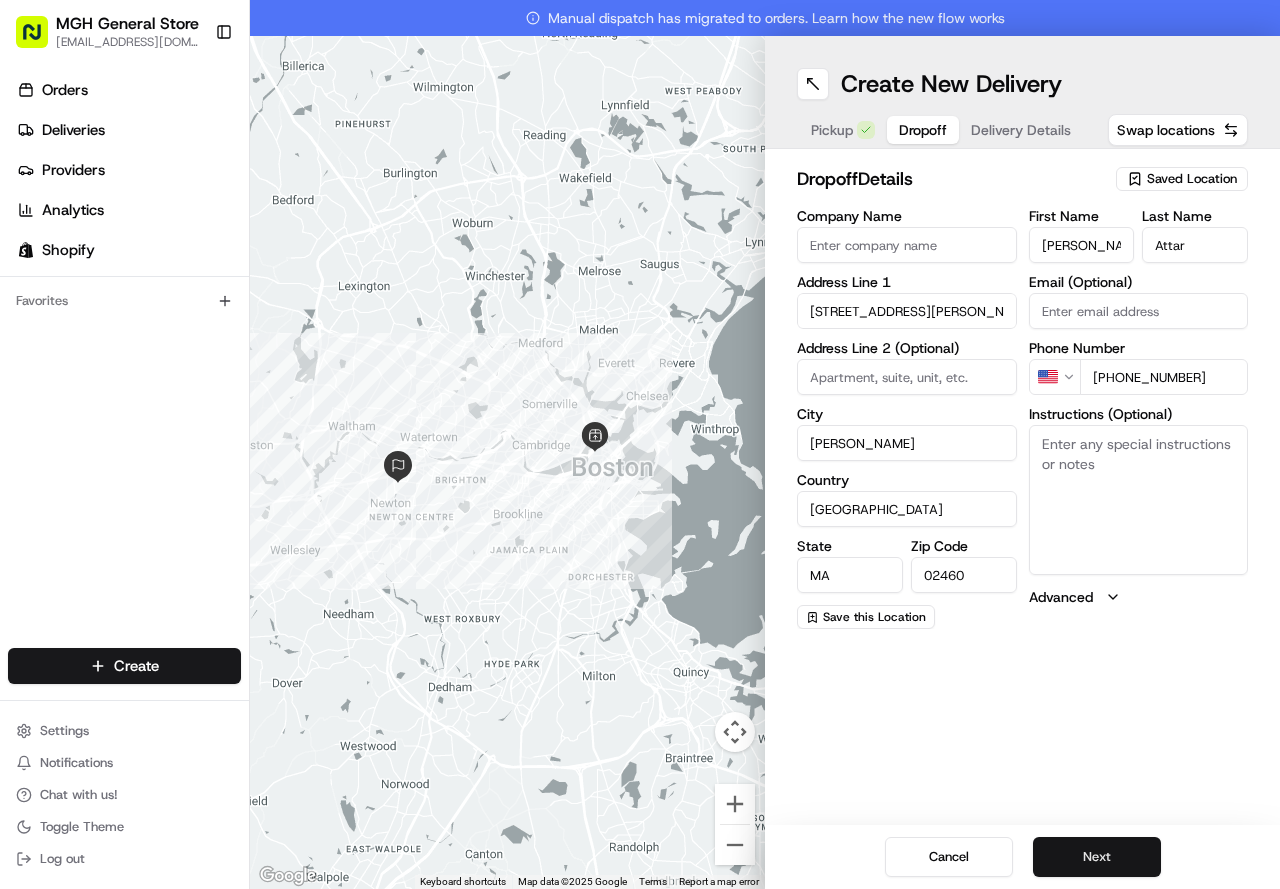 type on "[PHONE_NUMBER]" 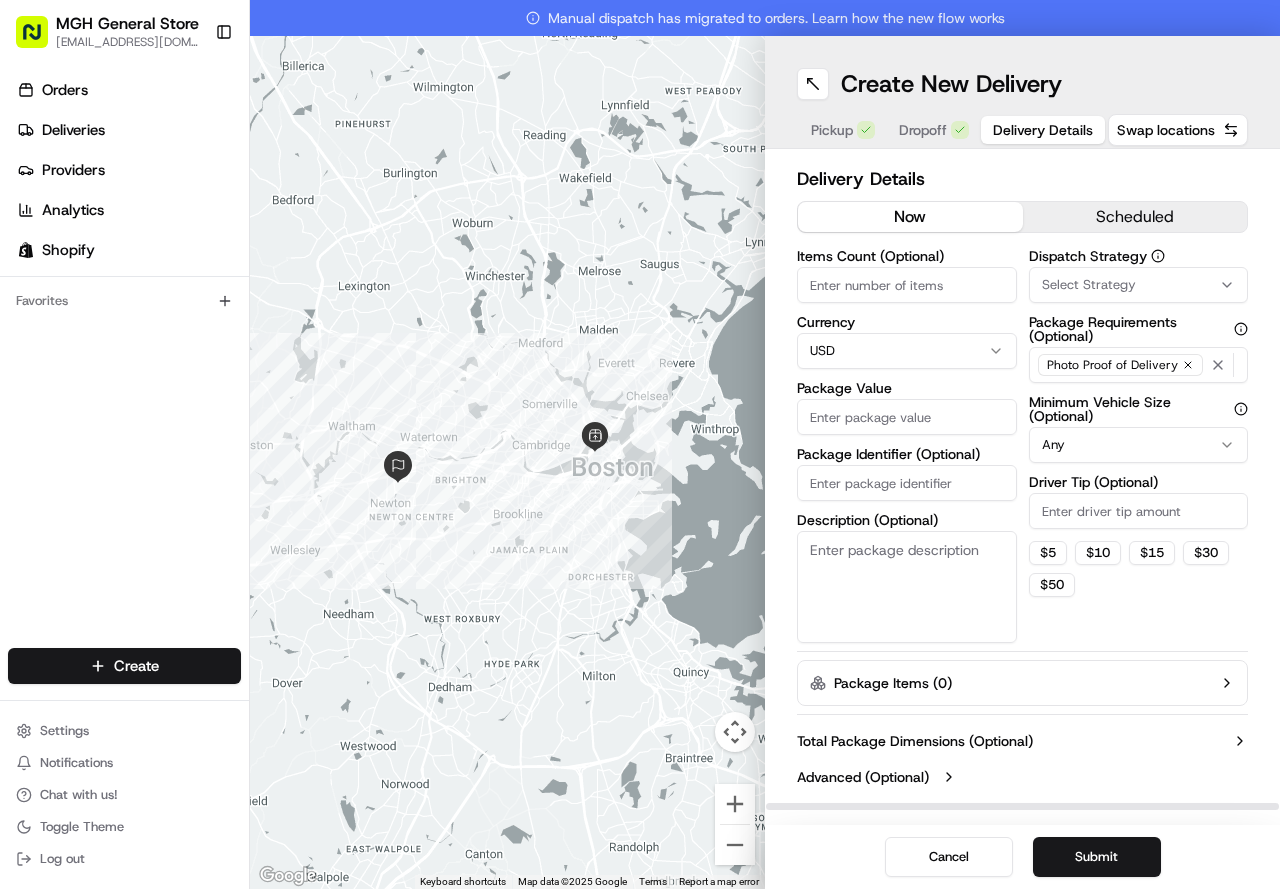 click on "Package Value" at bounding box center (907, 417) 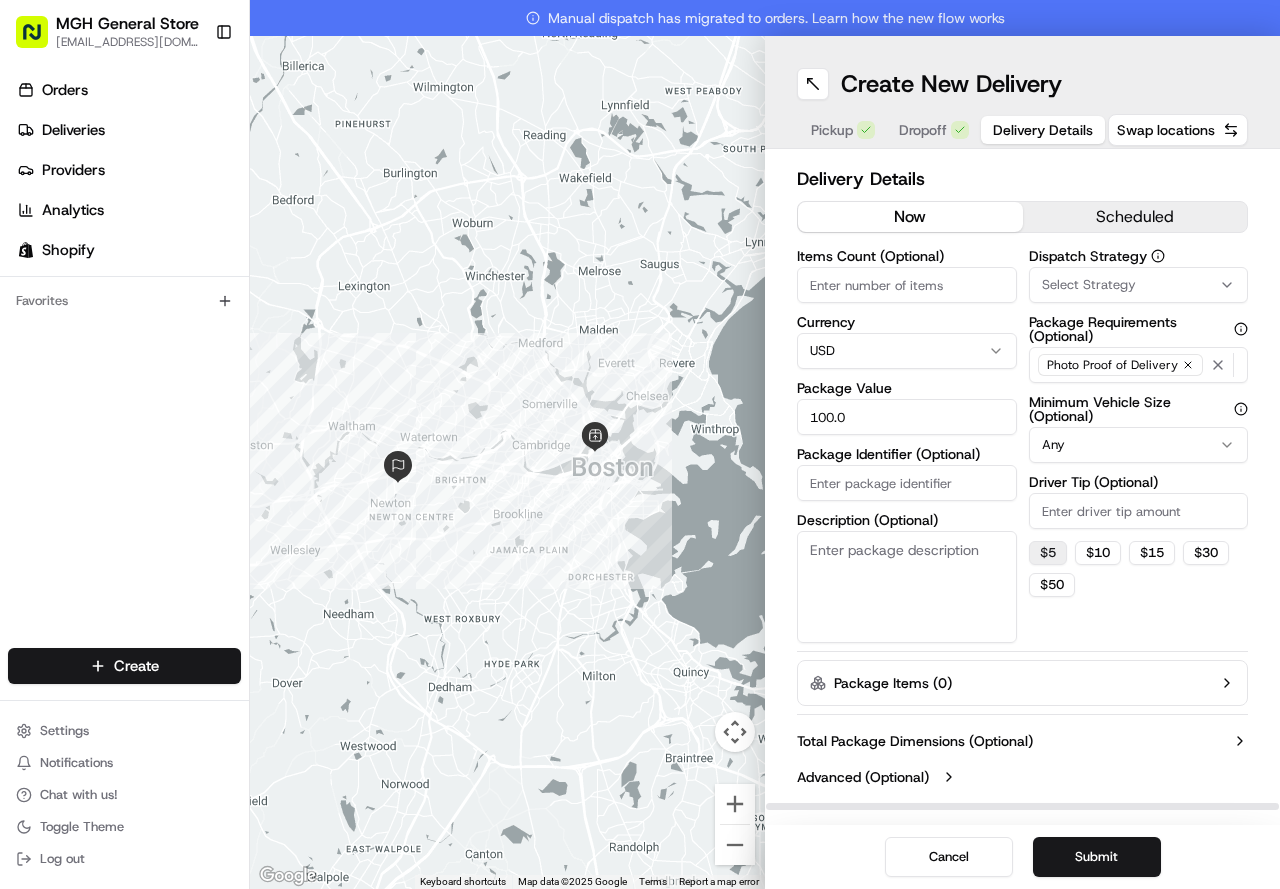 type on "100.0" 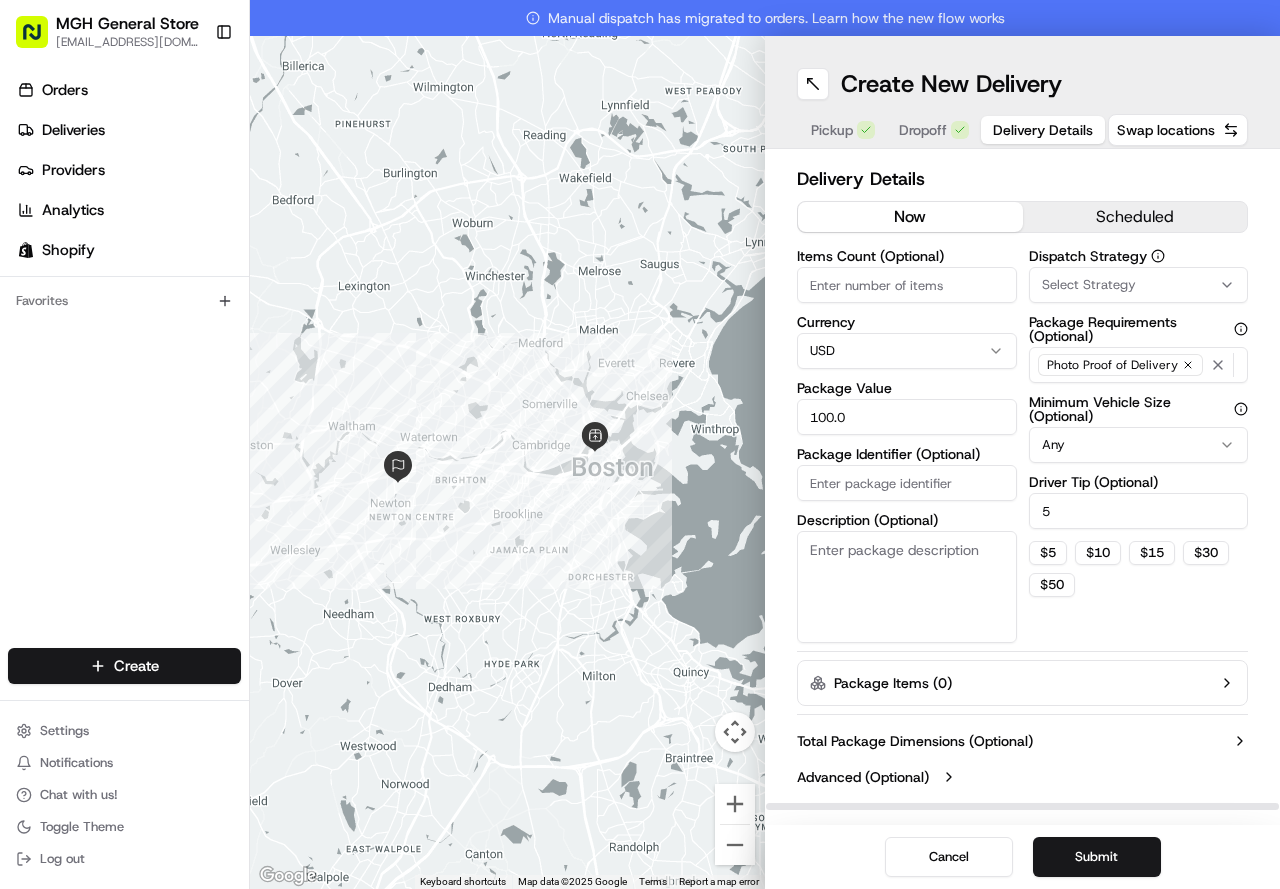 click on "$ 5 $ 10 $ 15 $ 30 $ 50" at bounding box center [1139, 569] 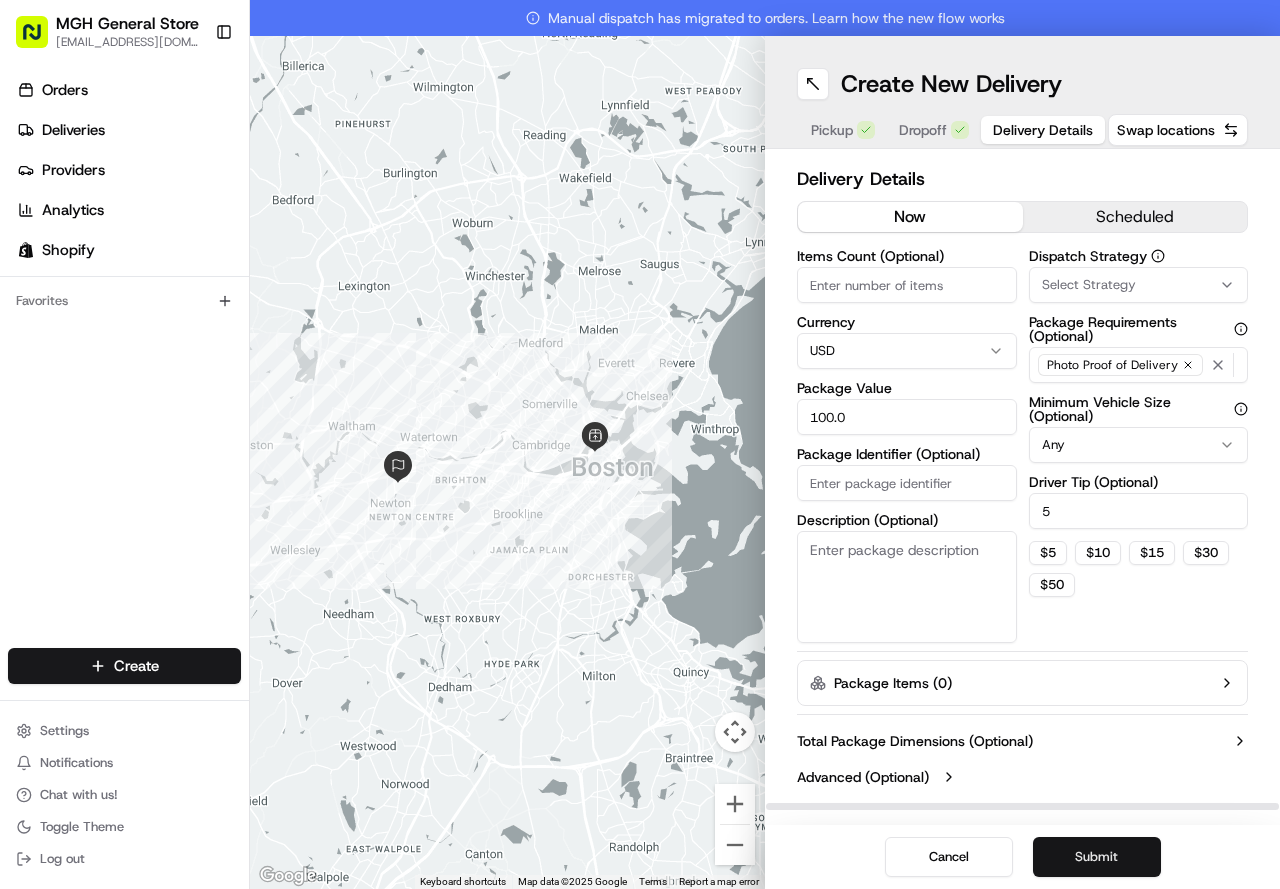 click on "Submit" at bounding box center (1097, 857) 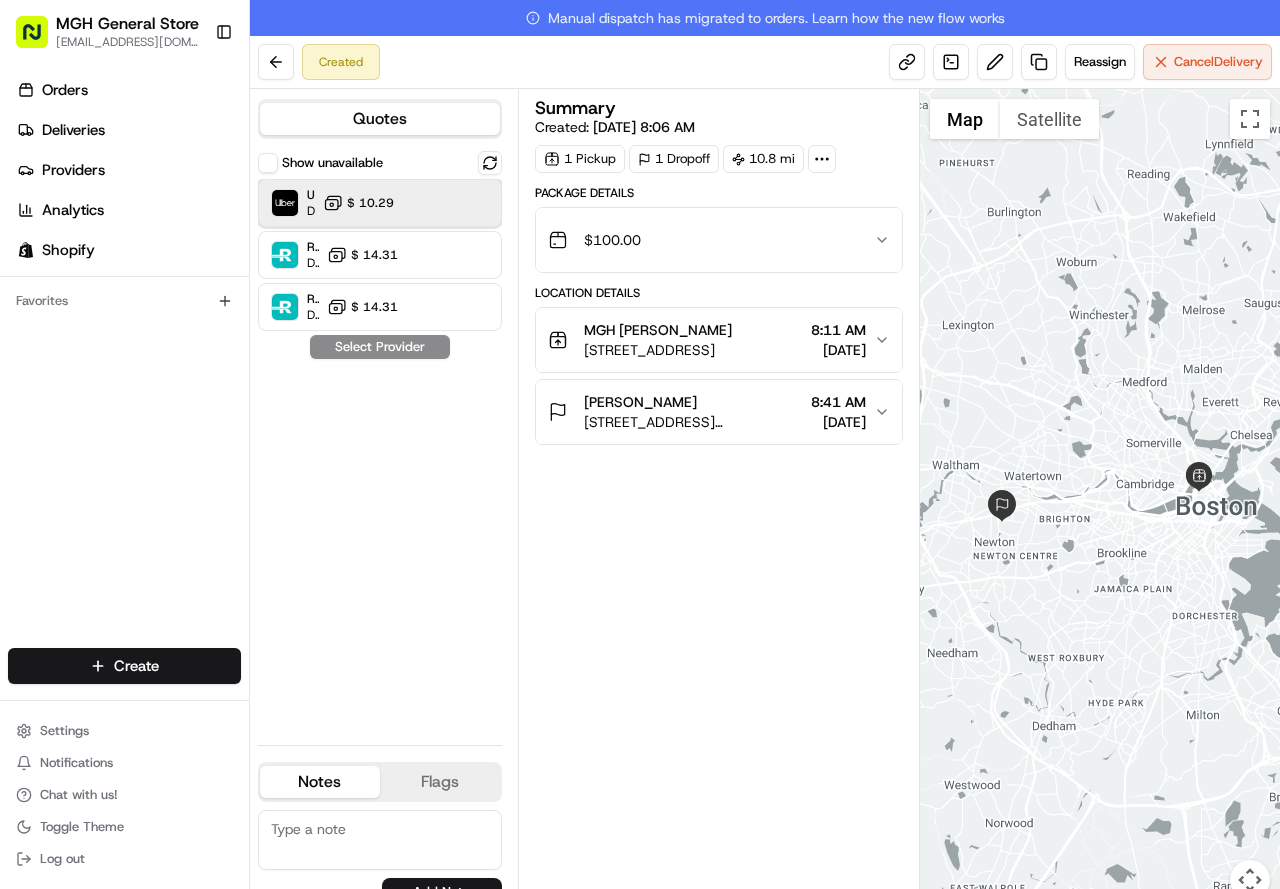 click on "Uber Dropoff ETA   1 hour $   10.29" at bounding box center (380, 203) 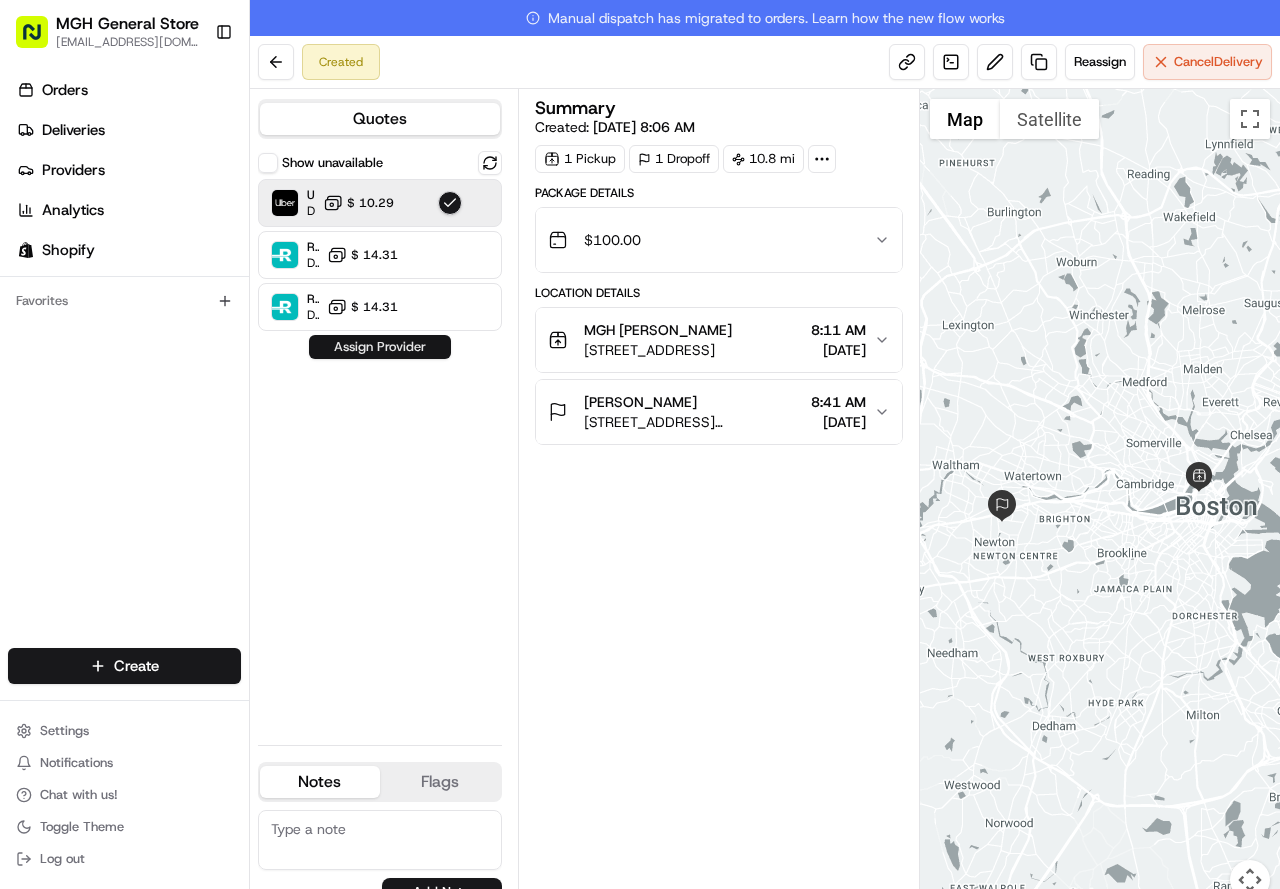 click on "Assign Provider" at bounding box center (380, 347) 